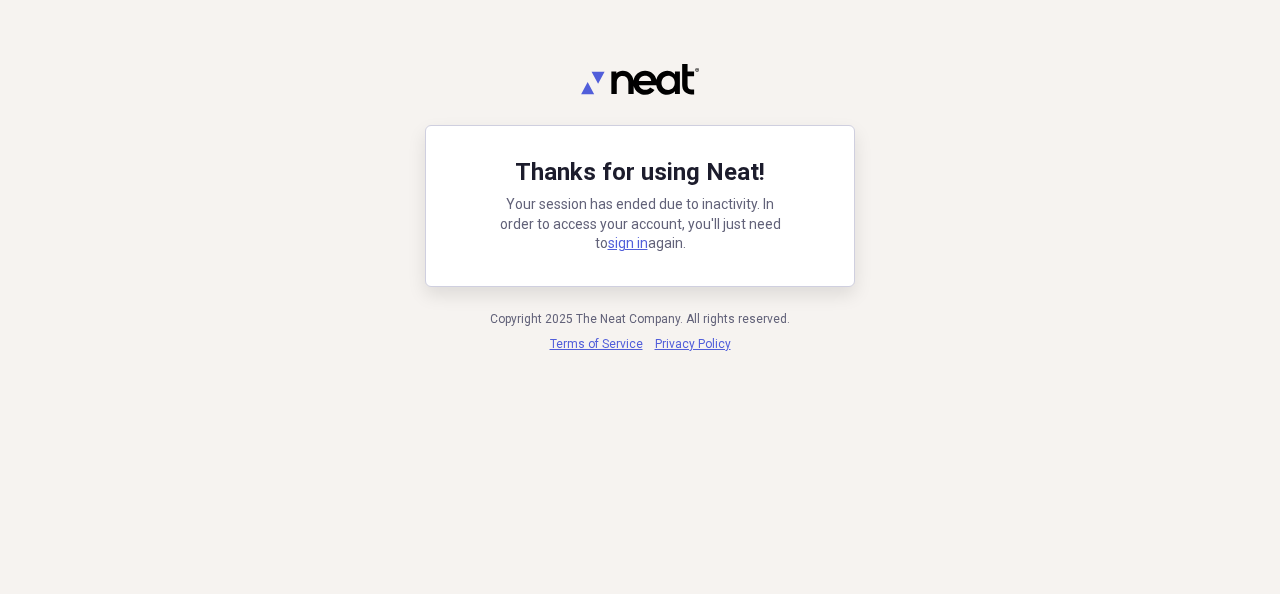 scroll, scrollTop: 0, scrollLeft: 0, axis: both 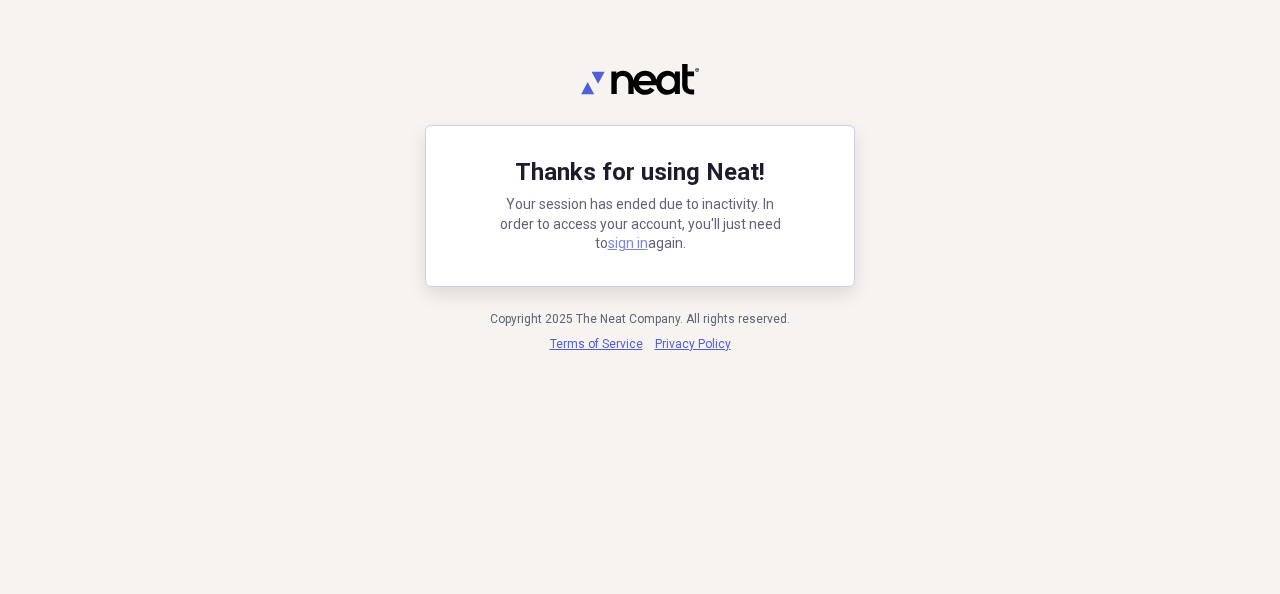 click on "sign in" at bounding box center (628, 243) 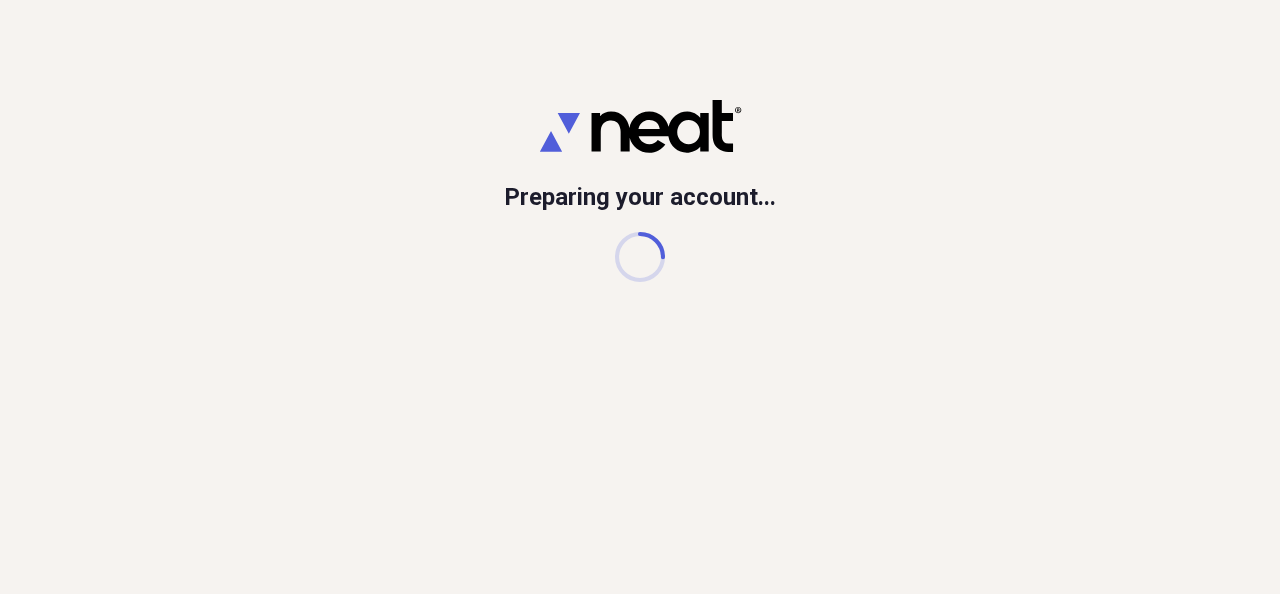 scroll, scrollTop: 0, scrollLeft: 0, axis: both 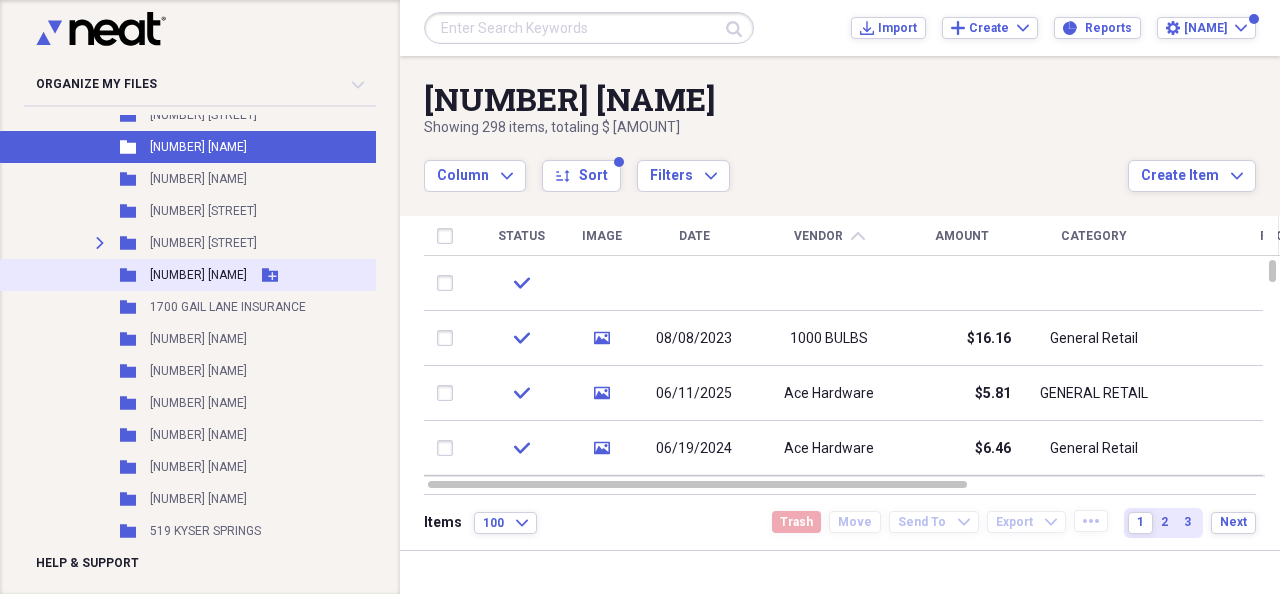 click on "[NUMBER] [NAME]" at bounding box center (198, 275) 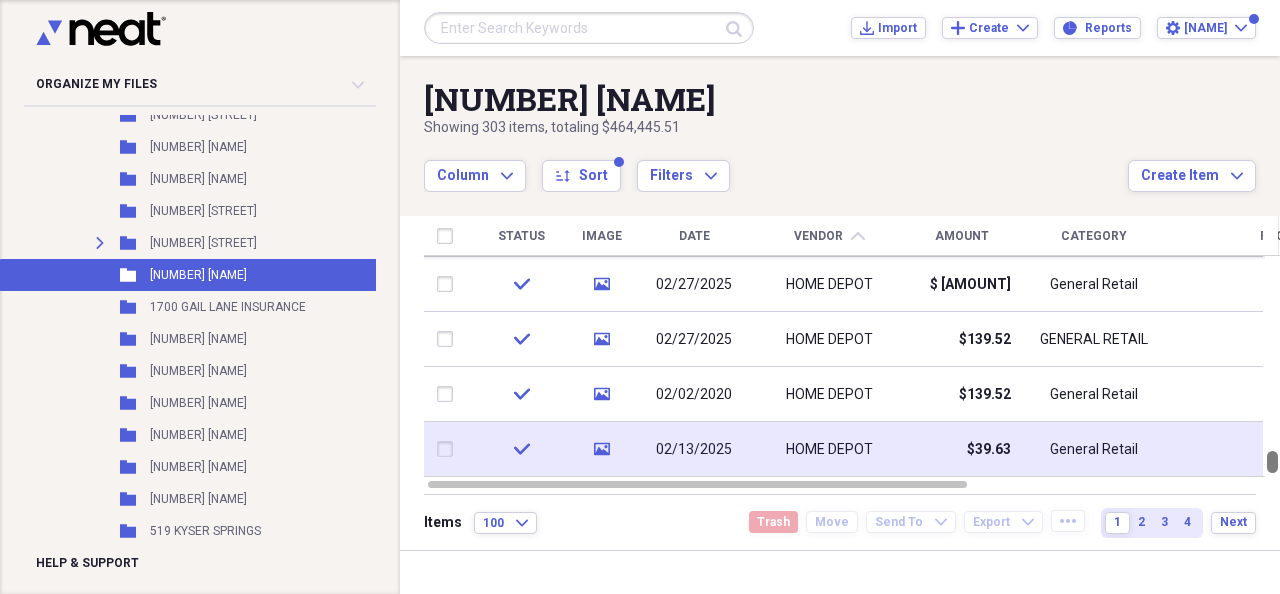 drag, startPoint x: 1273, startPoint y: 269, endPoint x: 1238, endPoint y: 474, distance: 207.96634 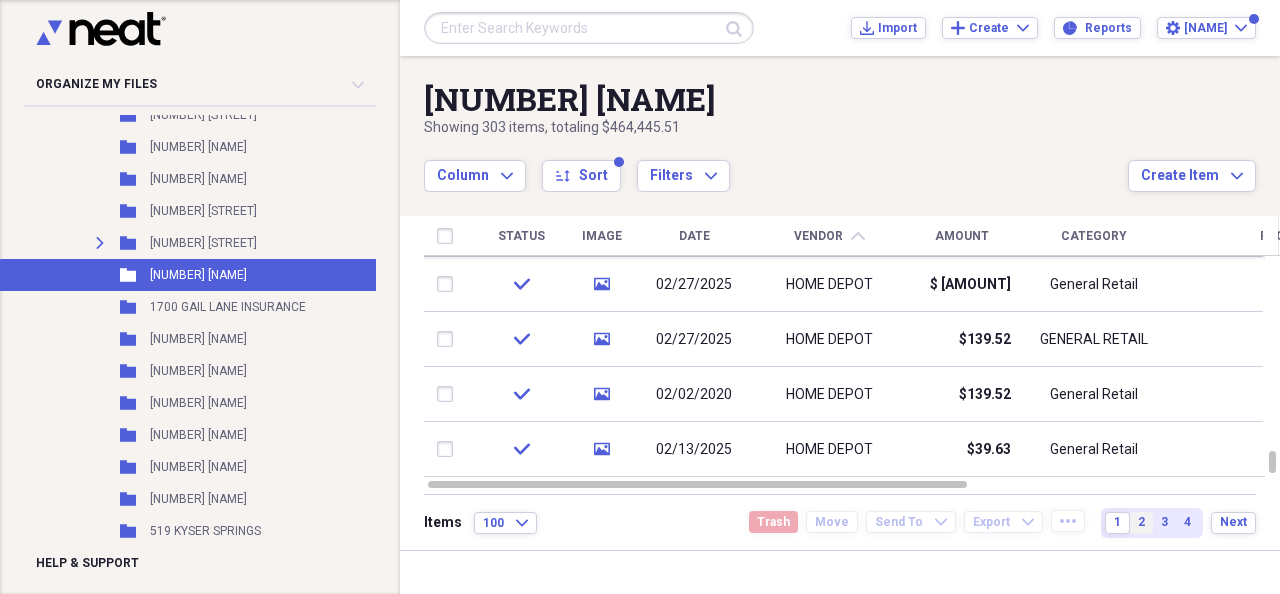 click on "2" at bounding box center (1141, 522) 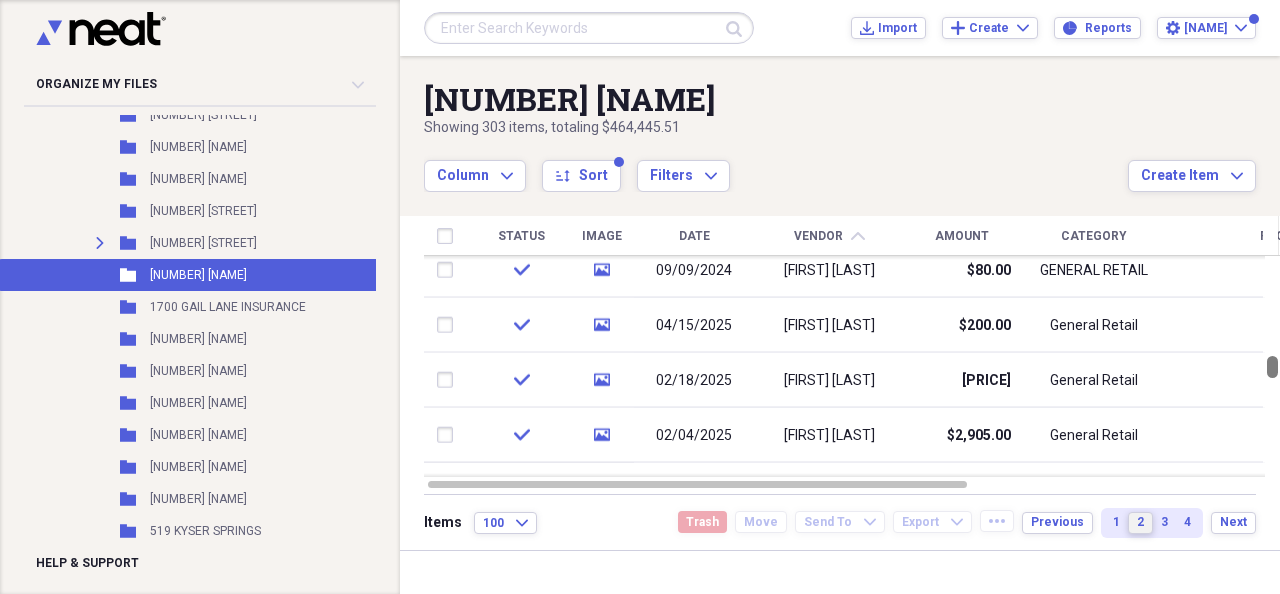 drag, startPoint x: 1272, startPoint y: 269, endPoint x: 1279, endPoint y: 364, distance: 95.257545 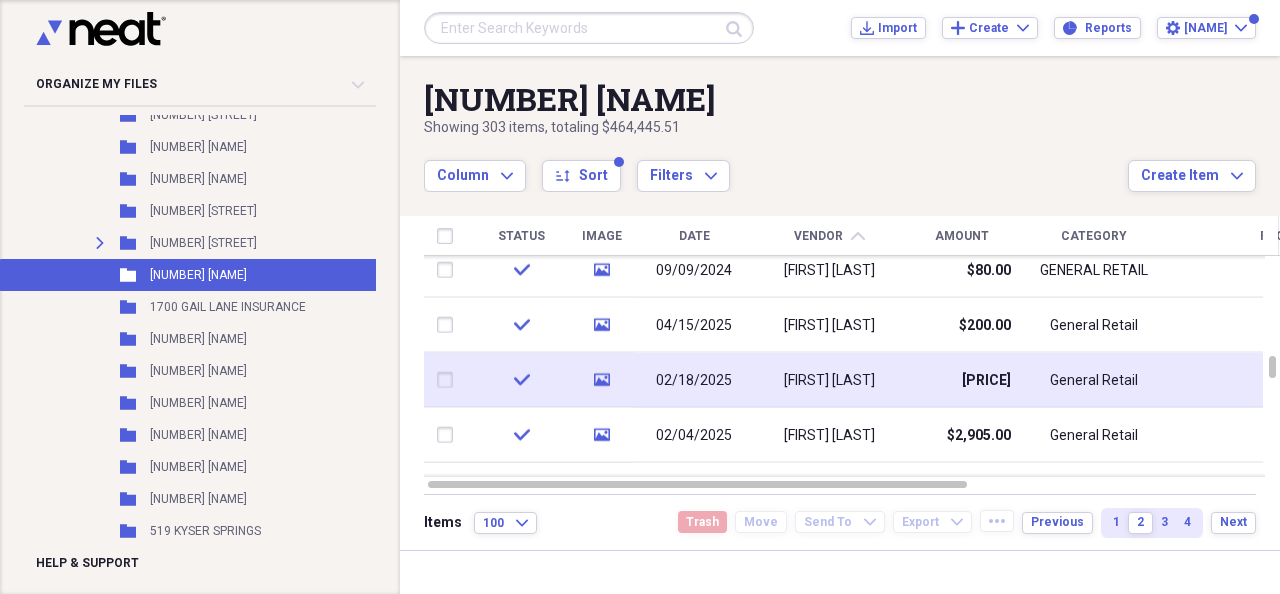 click on "[PRICE]" at bounding box center (986, 380) 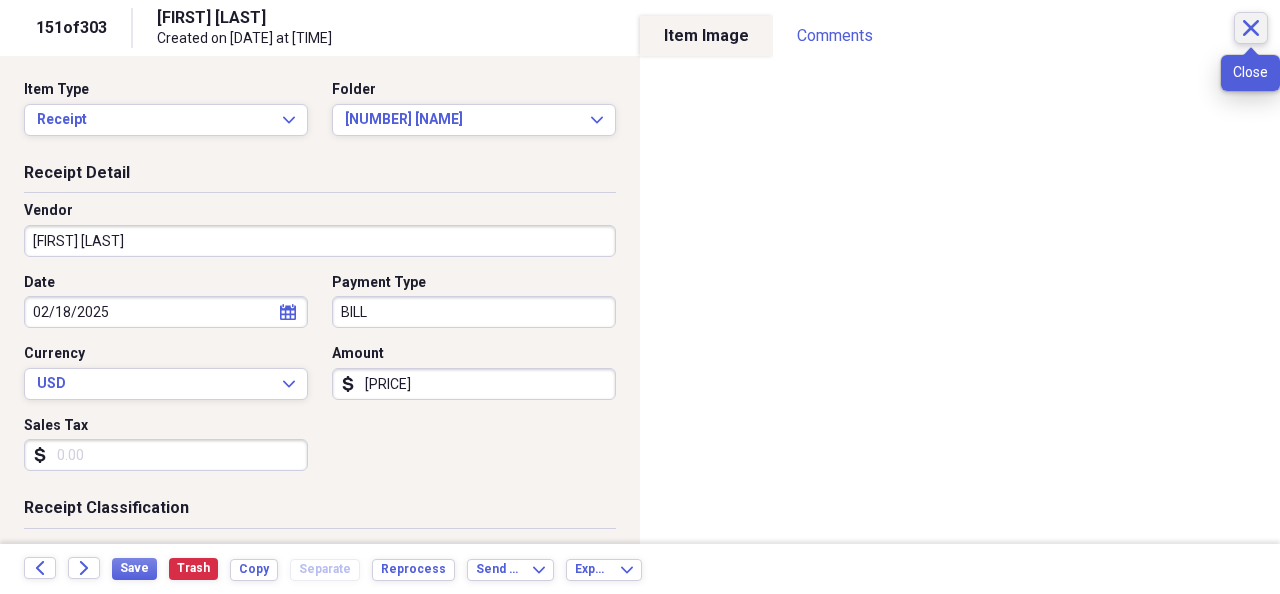 click on "Close" 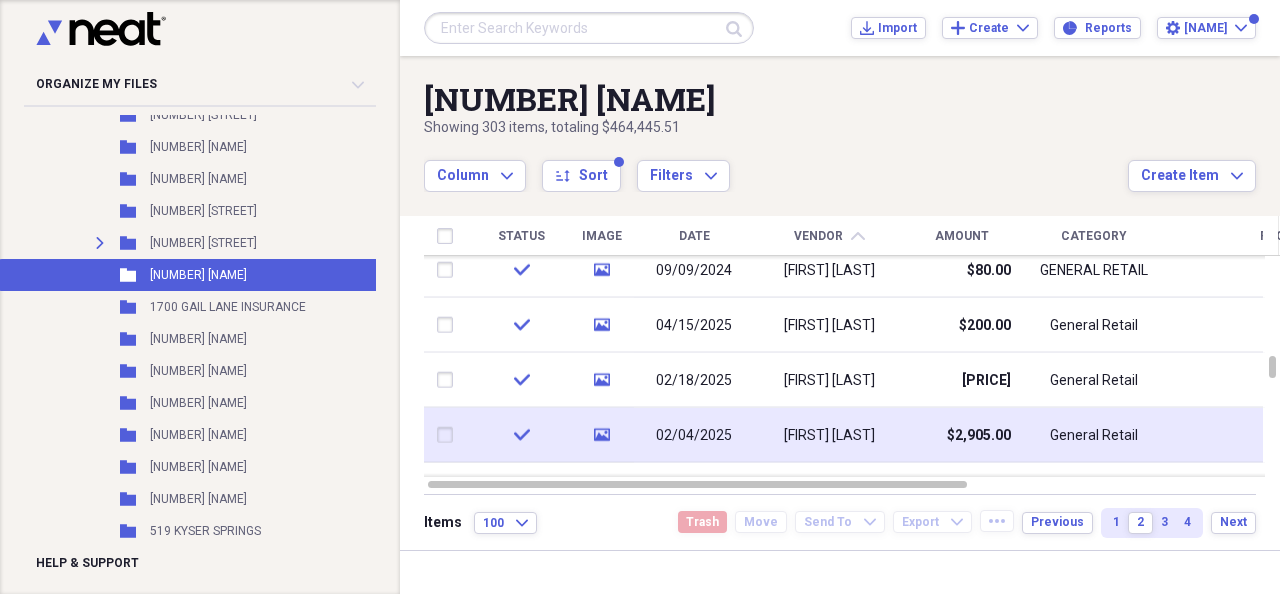 click on "$2,905.00" at bounding box center [979, 435] 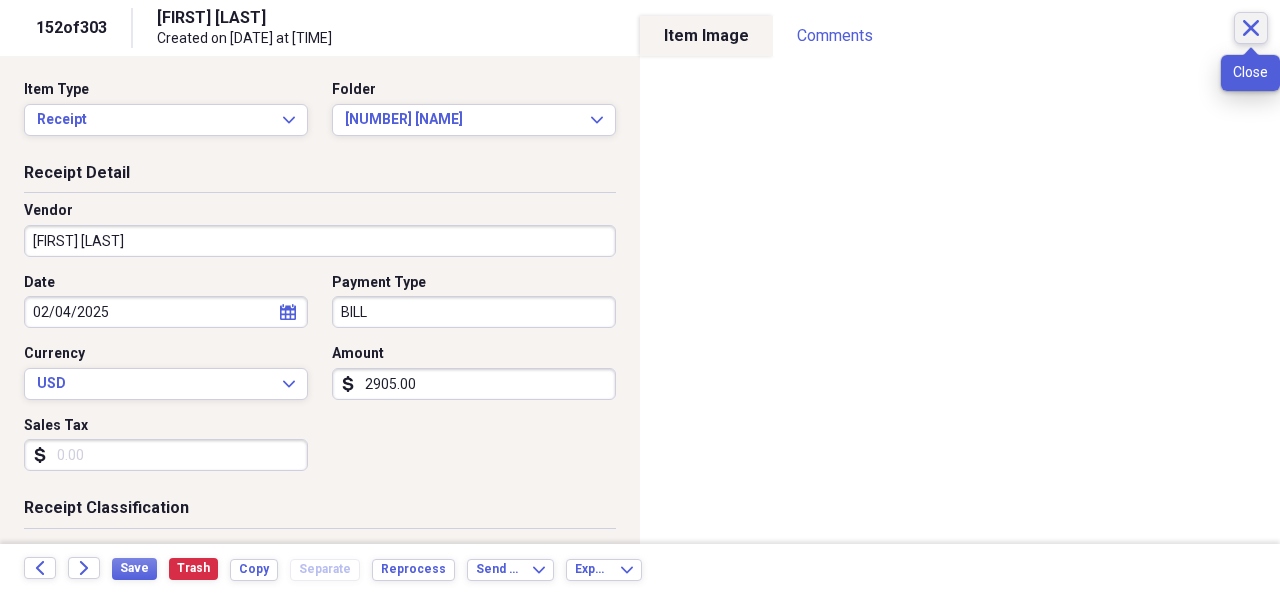 click on "Close" at bounding box center (1251, 28) 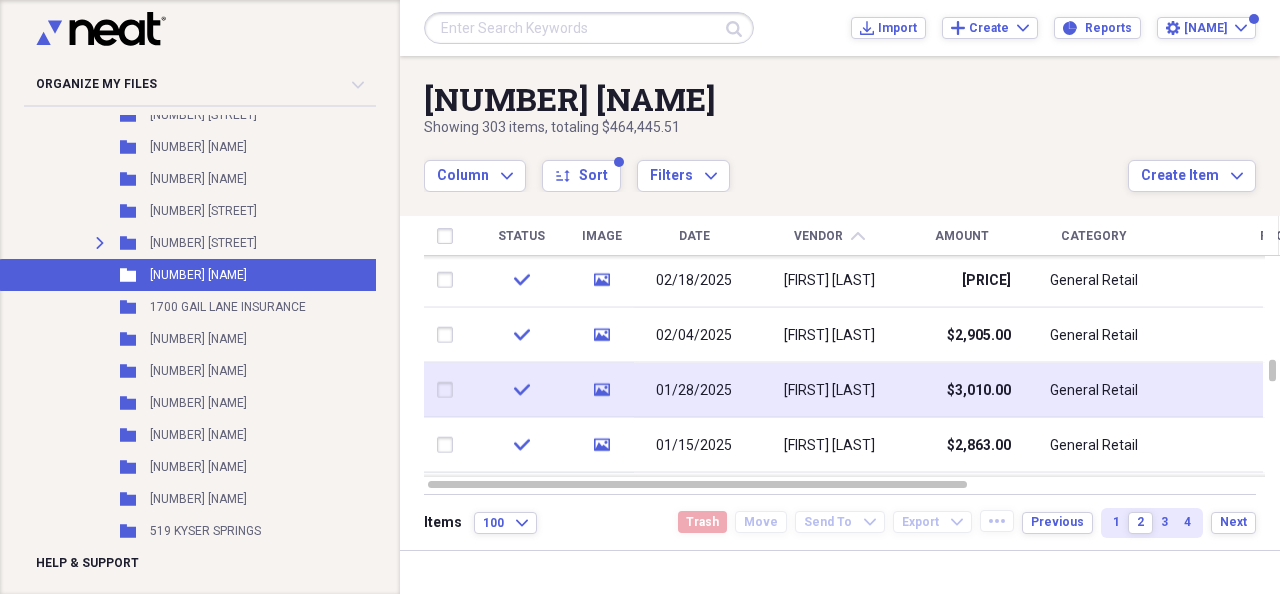 click on "$3,010.00" at bounding box center (979, 390) 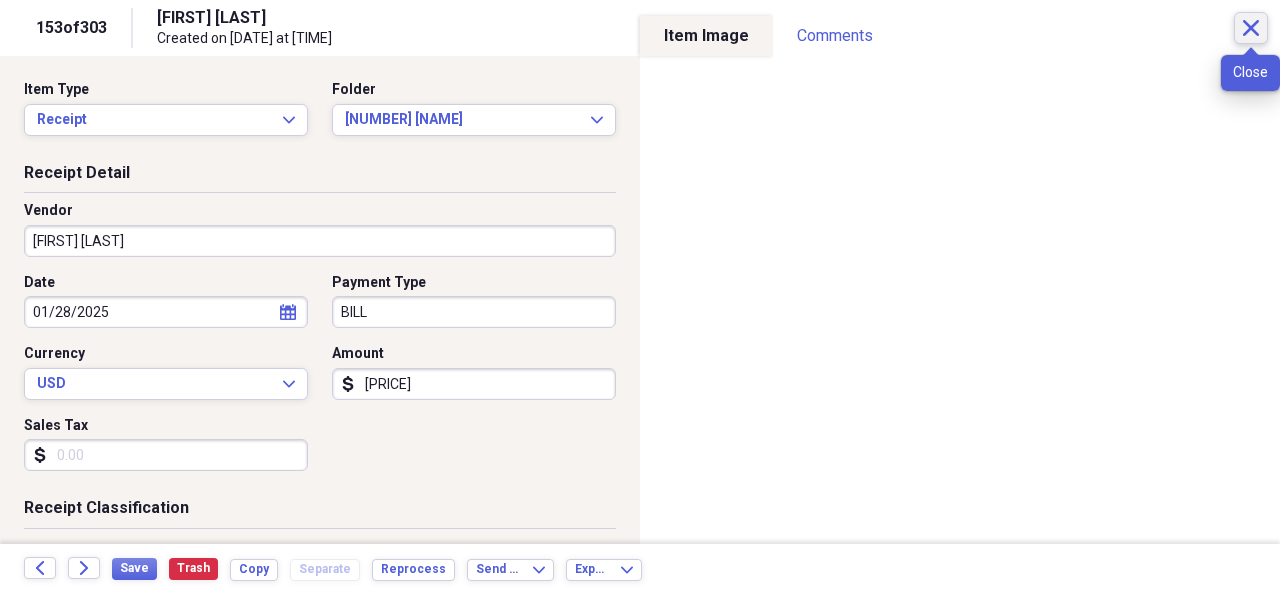 click on "Close" 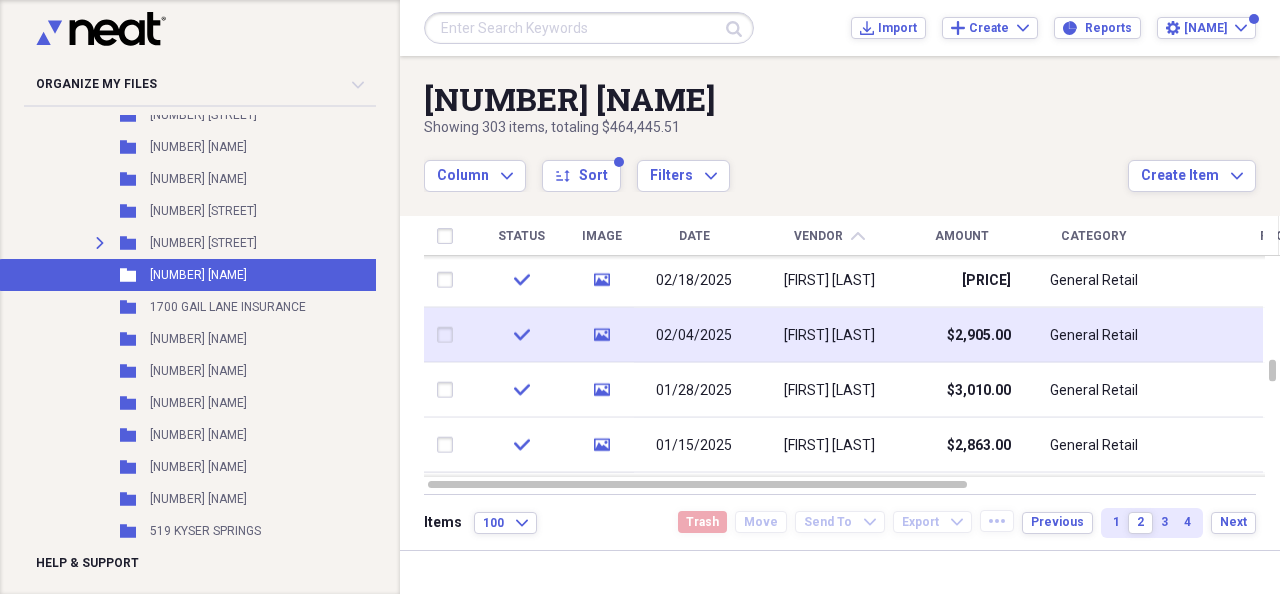 click on "$2,905.00" at bounding box center (979, 335) 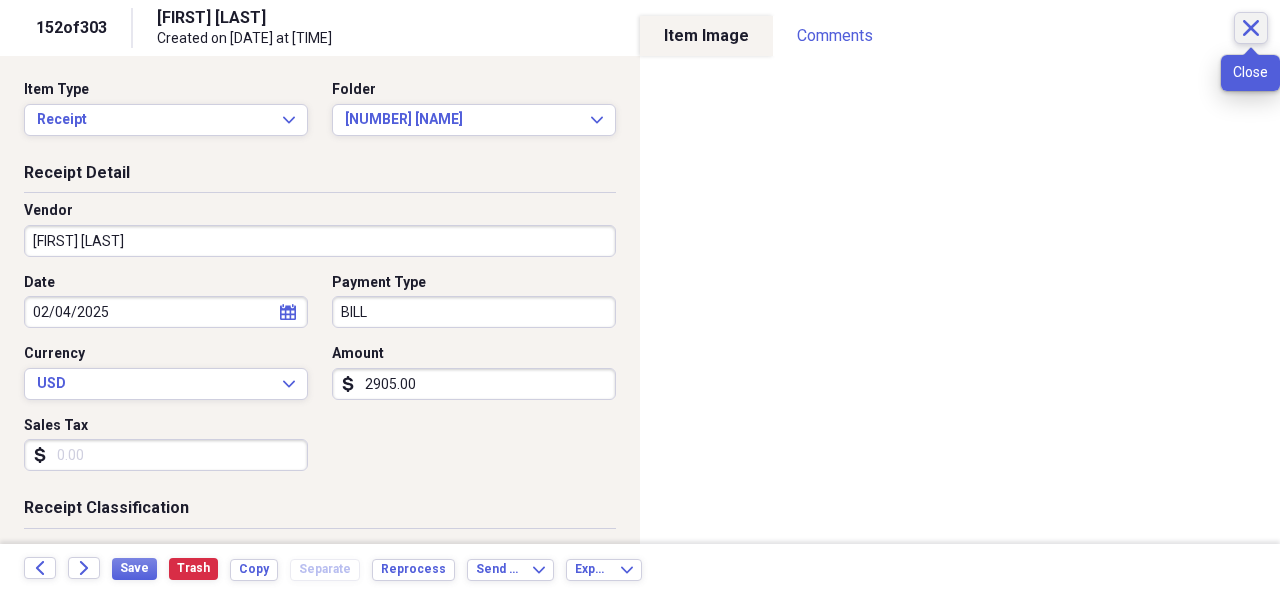 click on "Close" 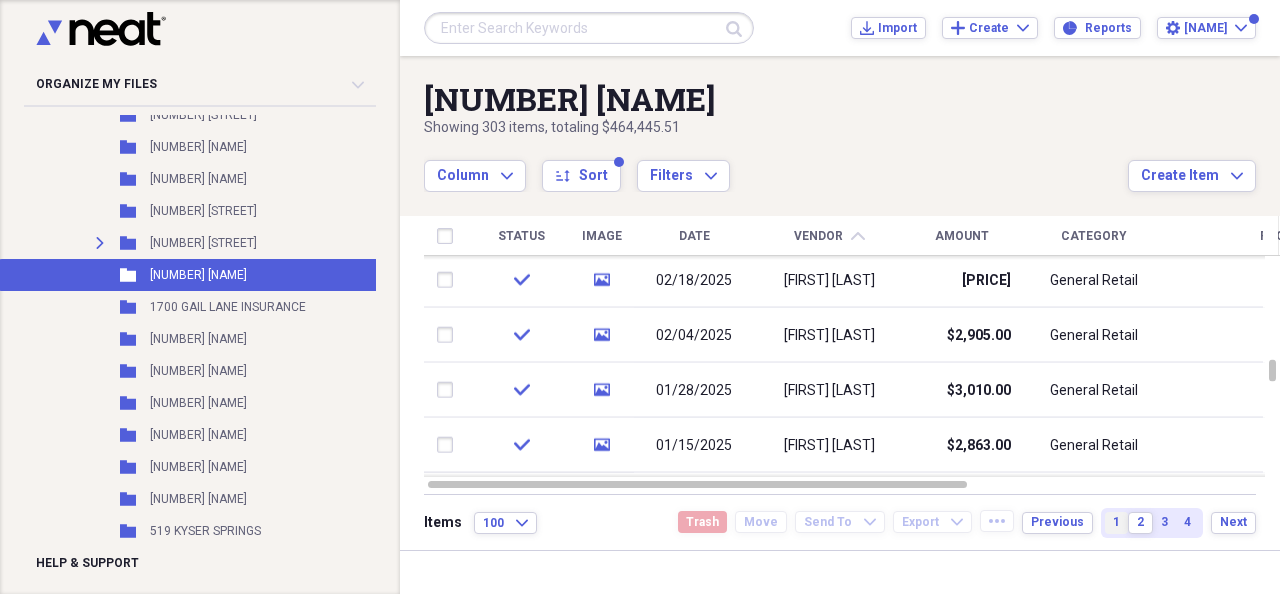 click on "1" at bounding box center [1116, 523] 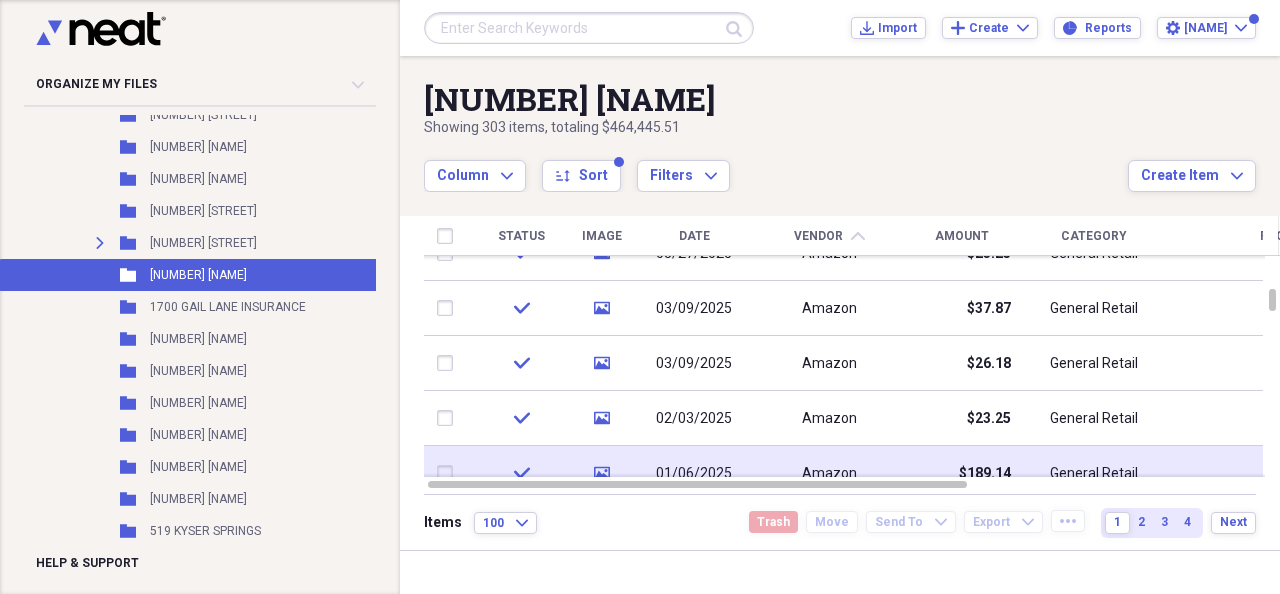 click on "$189.14" at bounding box center (985, 474) 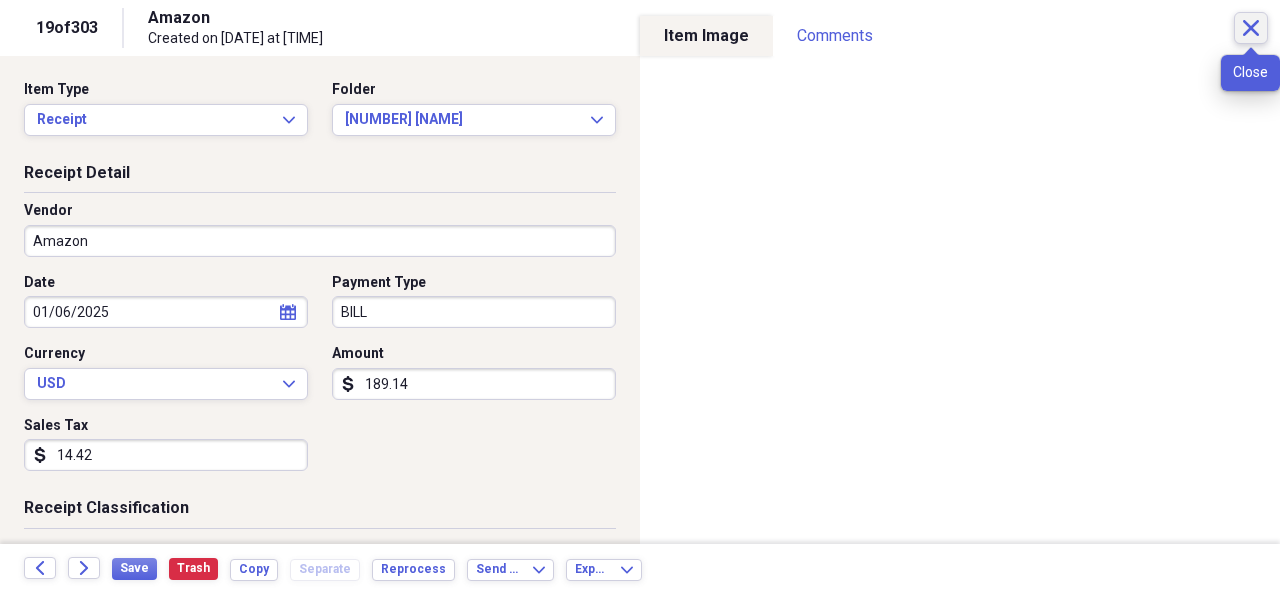click on "Close" 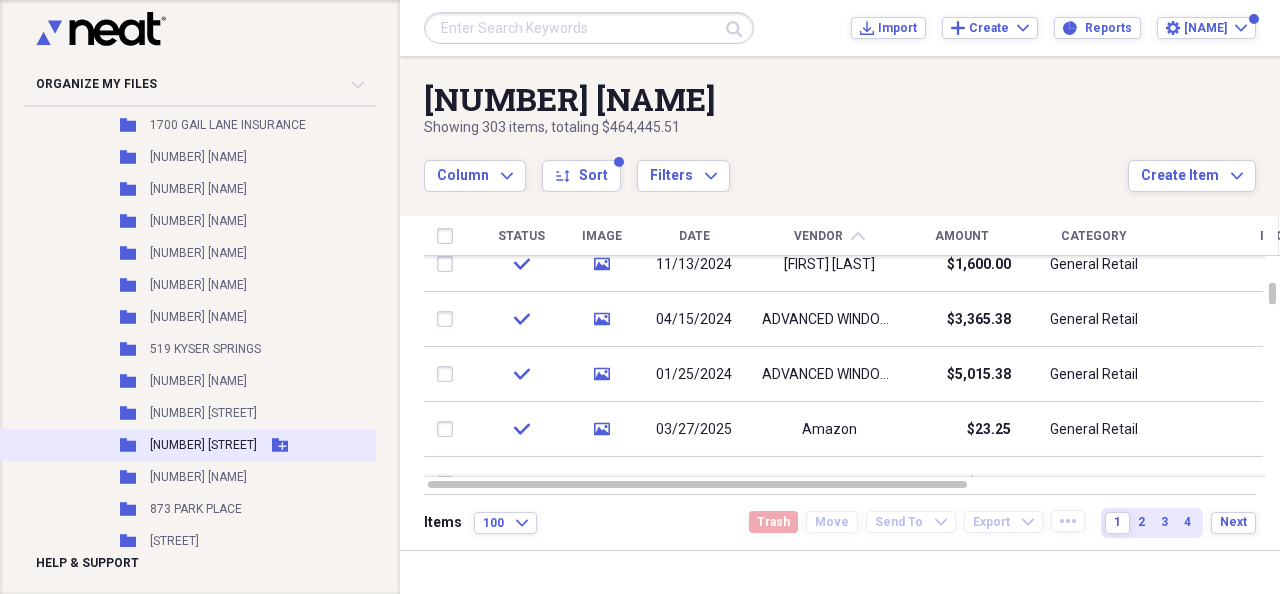 scroll, scrollTop: 600, scrollLeft: 0, axis: vertical 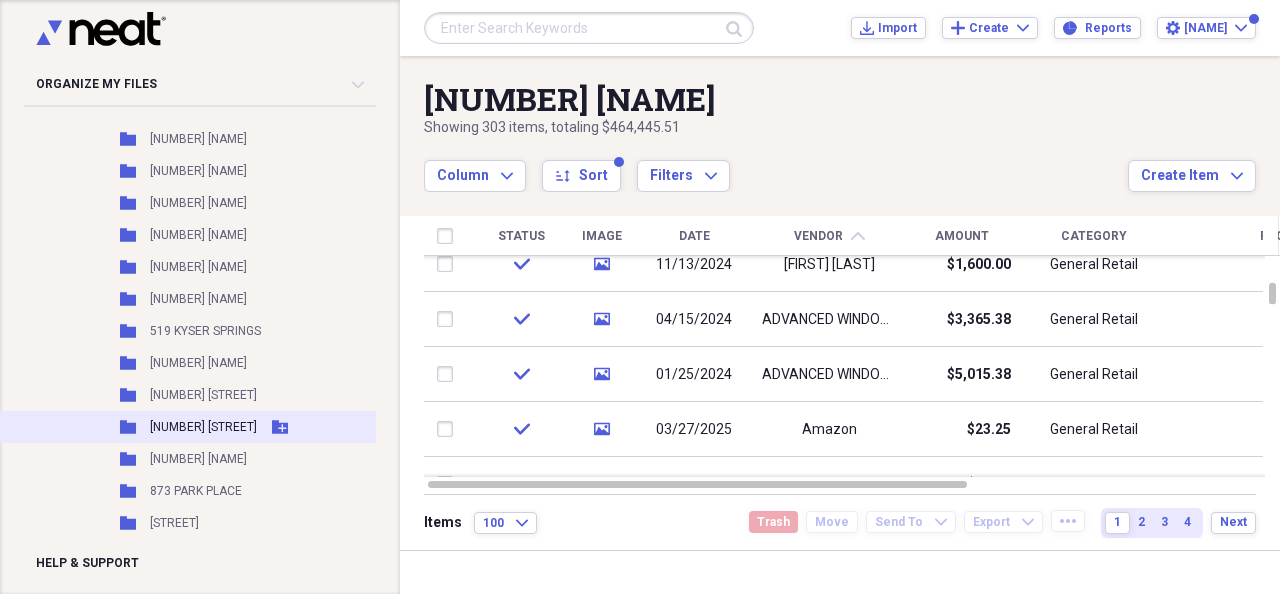 click on "[NUMBER] [STREET]" at bounding box center [203, 427] 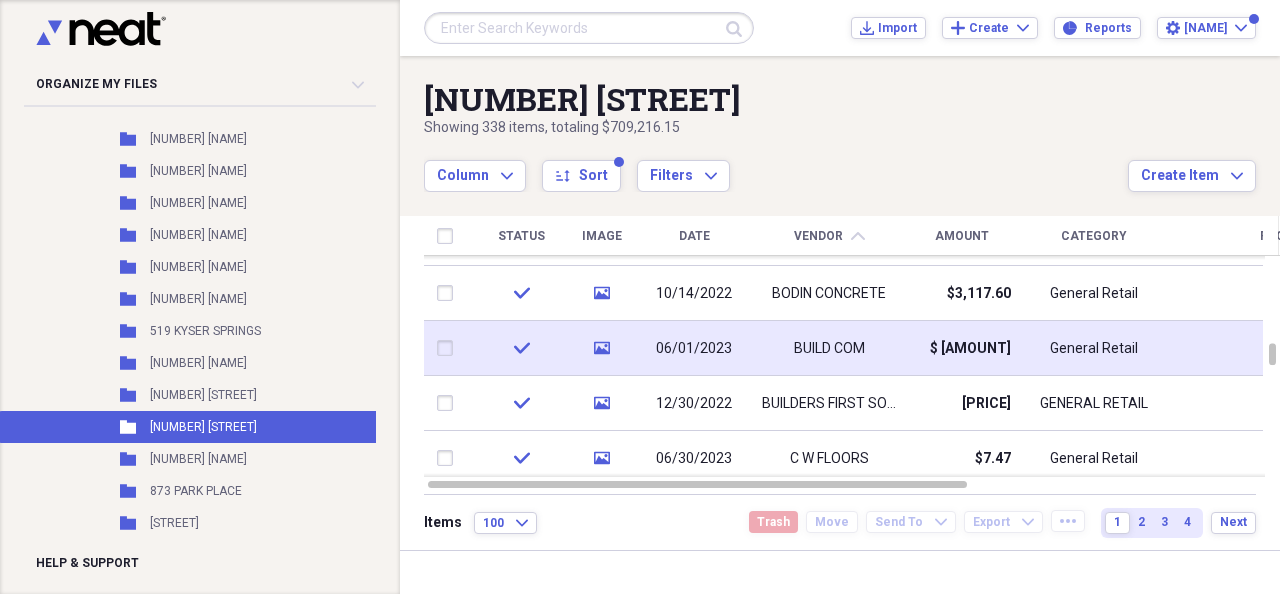 click on "$ [AMOUNT]" at bounding box center (970, 349) 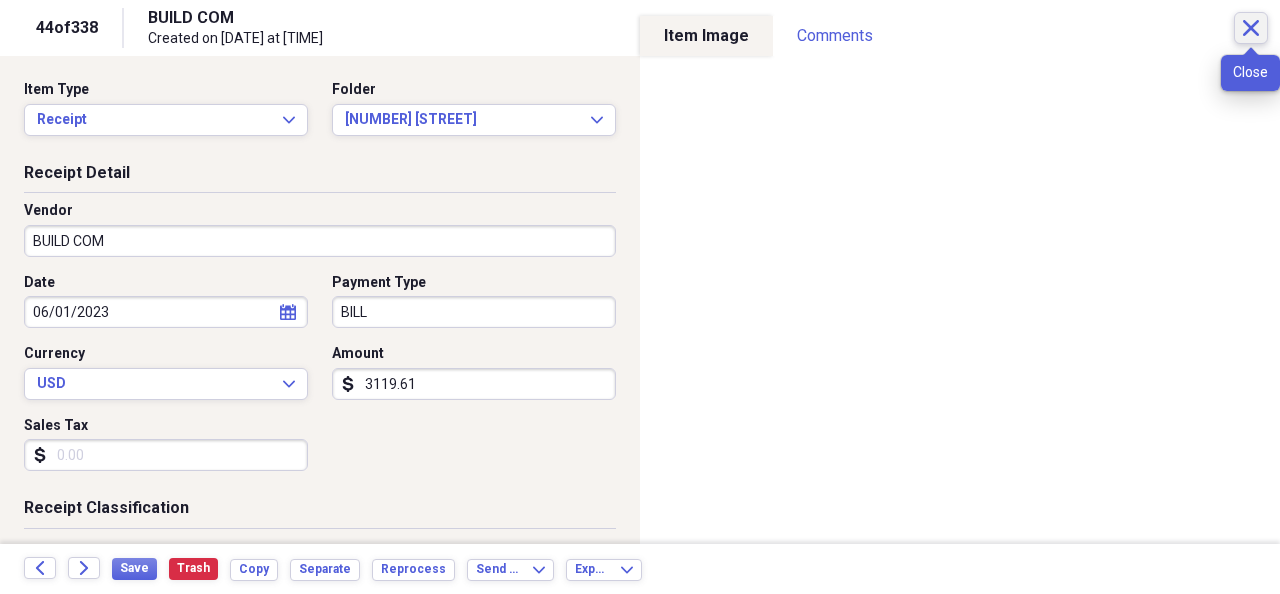click on "Close" at bounding box center (1251, 28) 